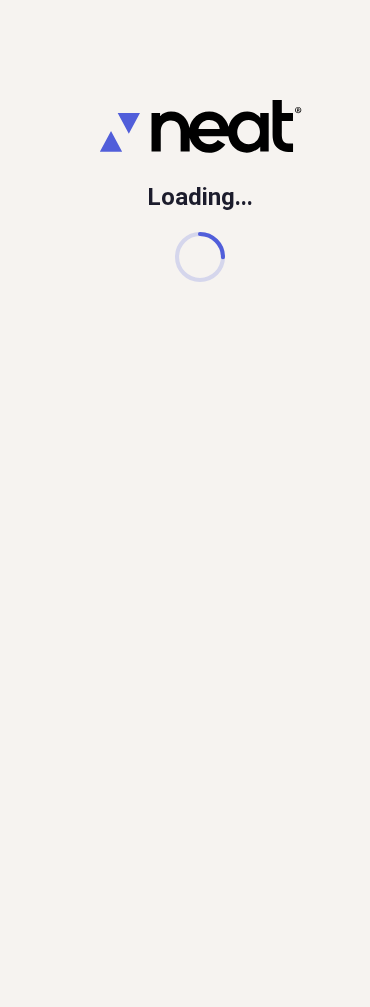 scroll, scrollTop: 0, scrollLeft: 0, axis: both 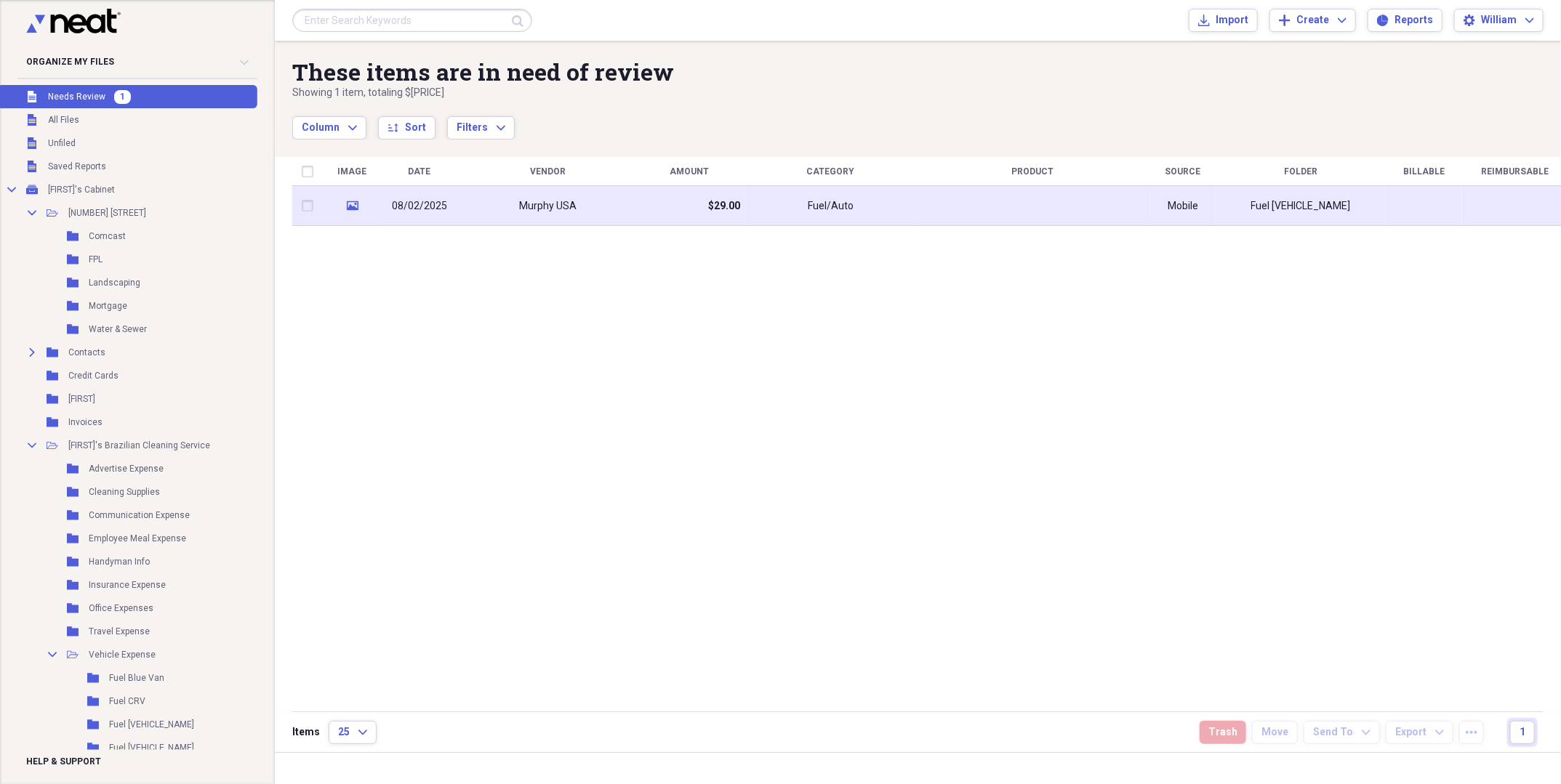 click on "Murphy USA" at bounding box center (547, 206) 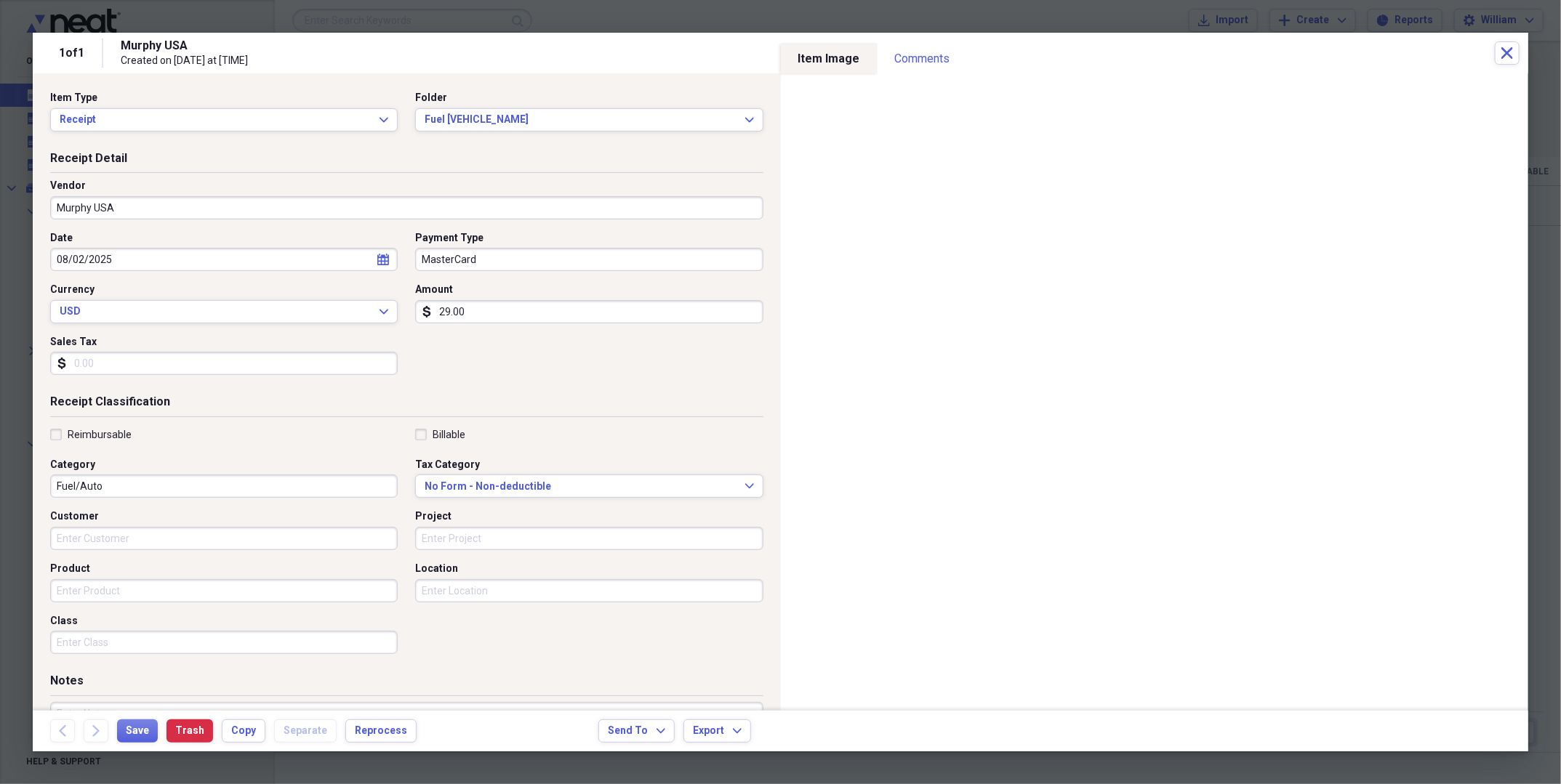 click on "Reimbursable" at bounding box center [91, 435] 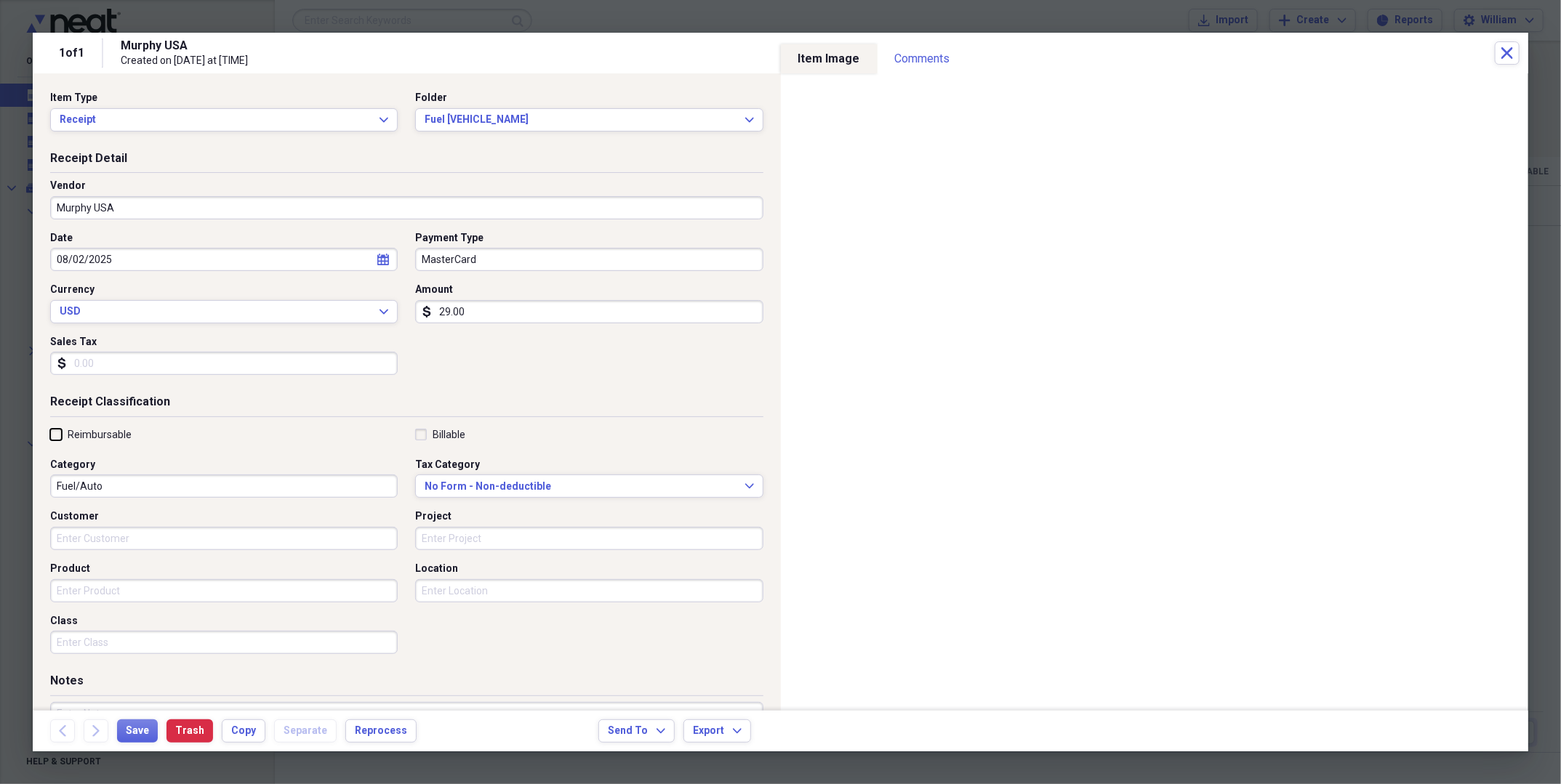 click on "Reimbursable" at bounding box center (50, 434) 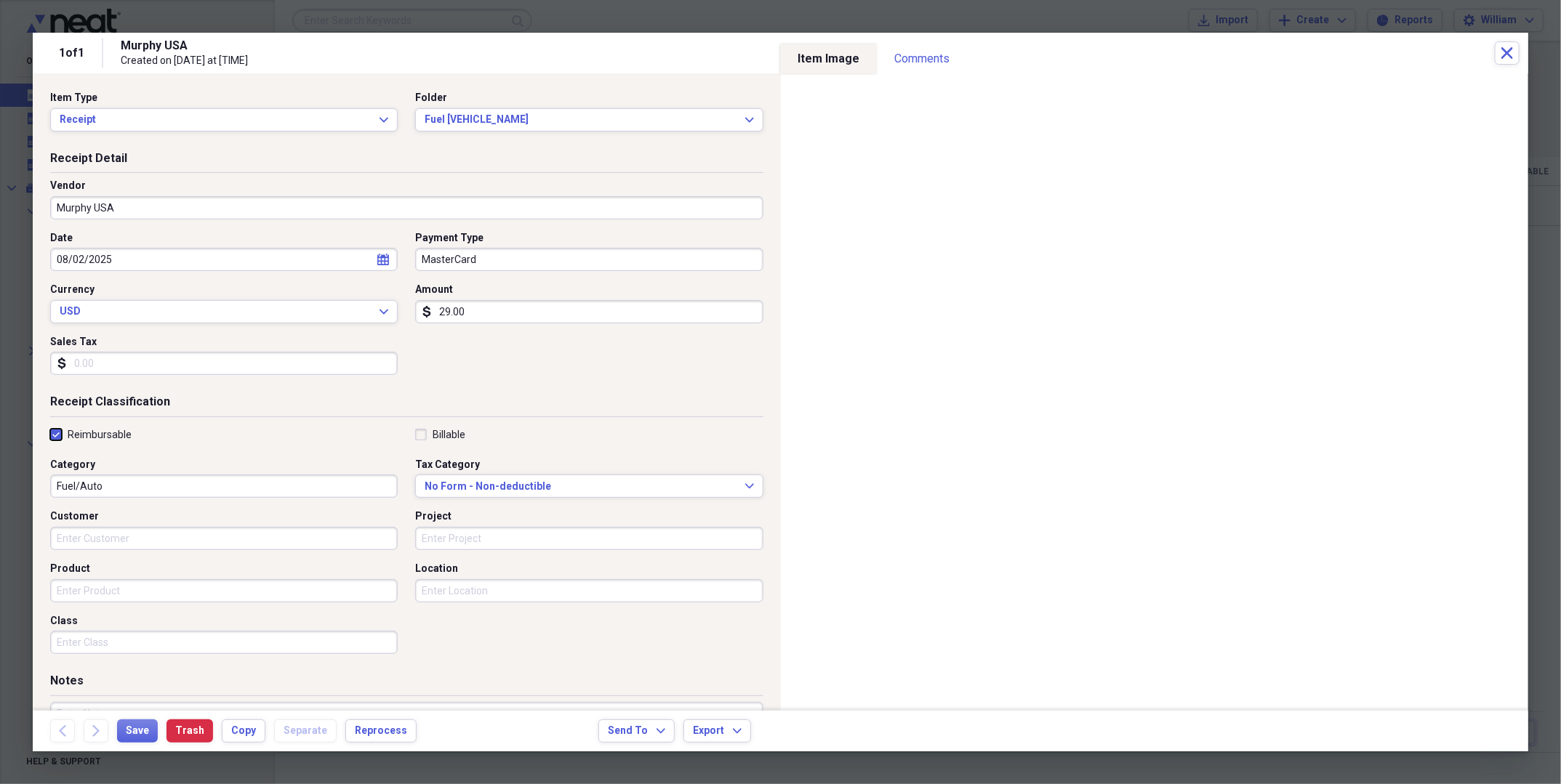 checkbox on "true" 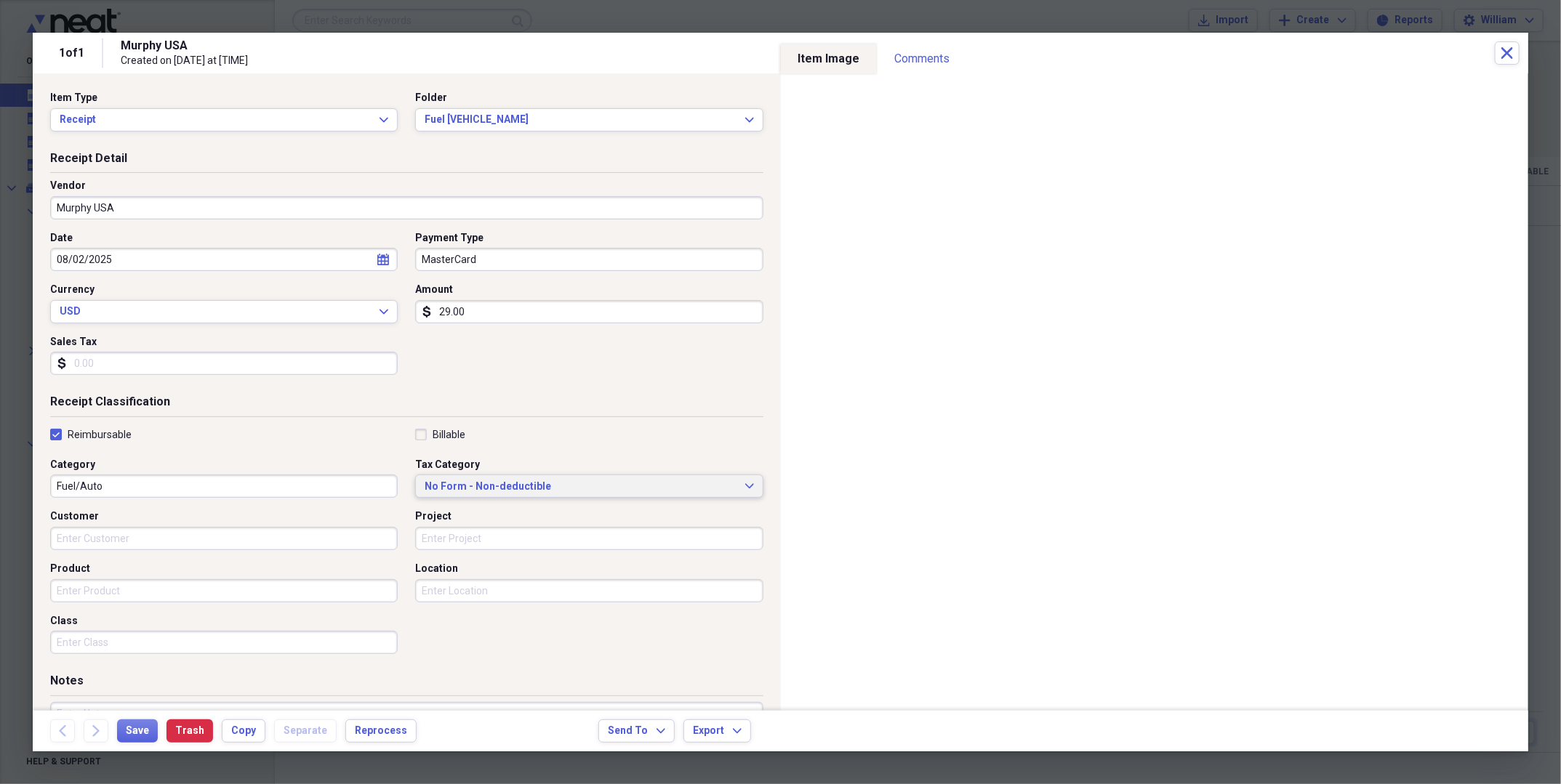 click on "Expand" 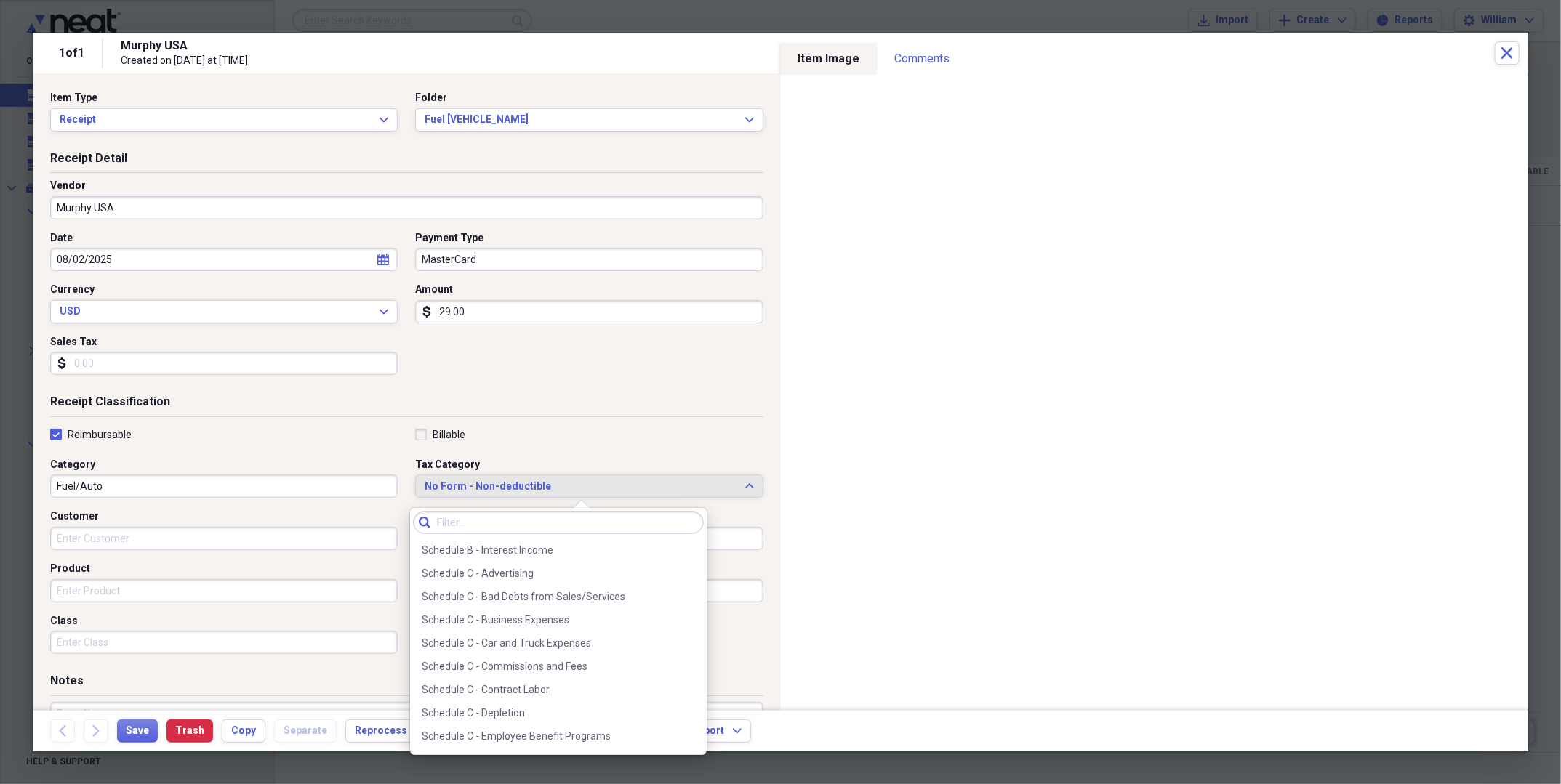 scroll, scrollTop: 2544, scrollLeft: 0, axis: vertical 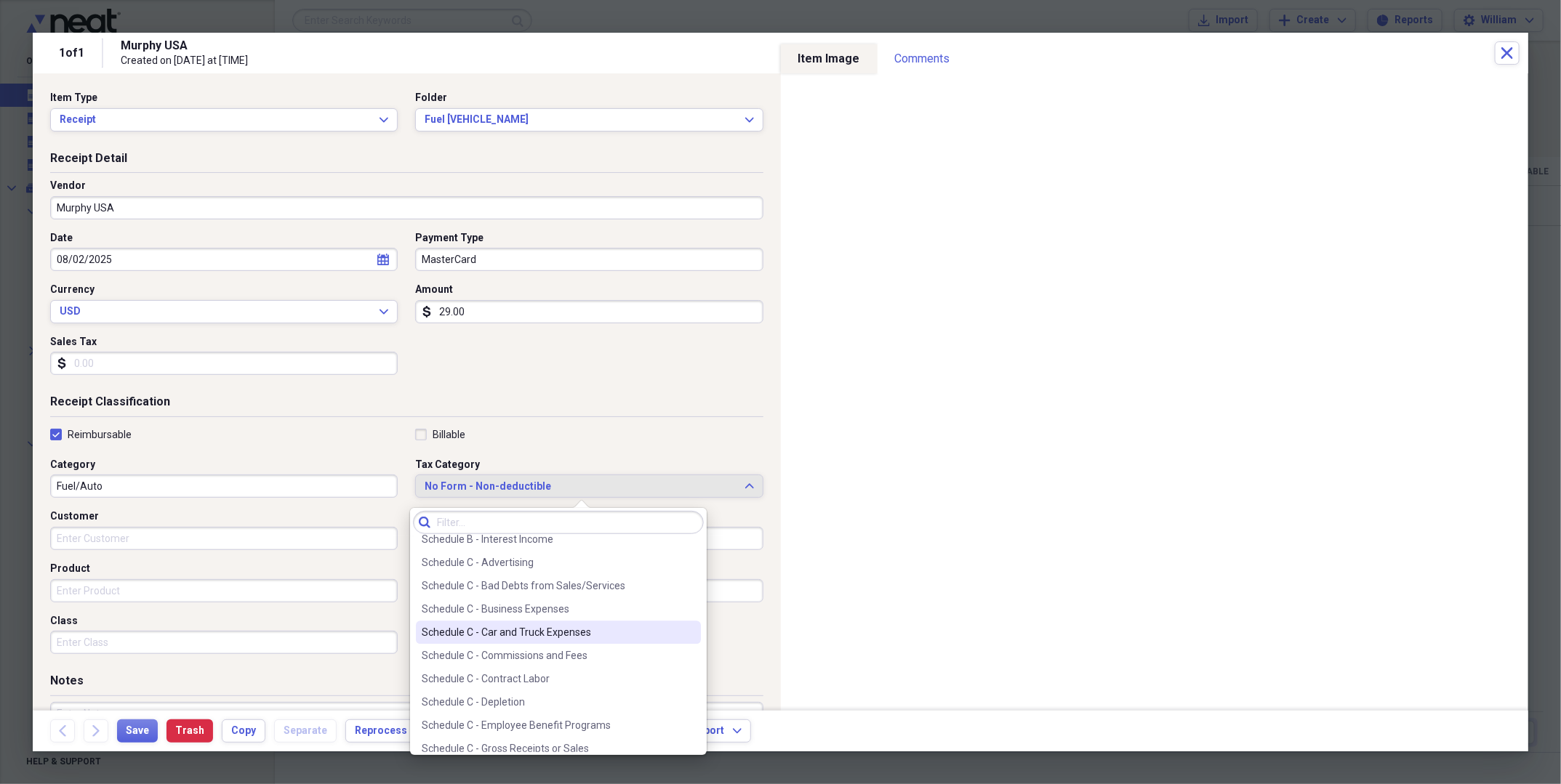 click on "Schedule C - Car and Truck Expenses" at bounding box center (558, 632) 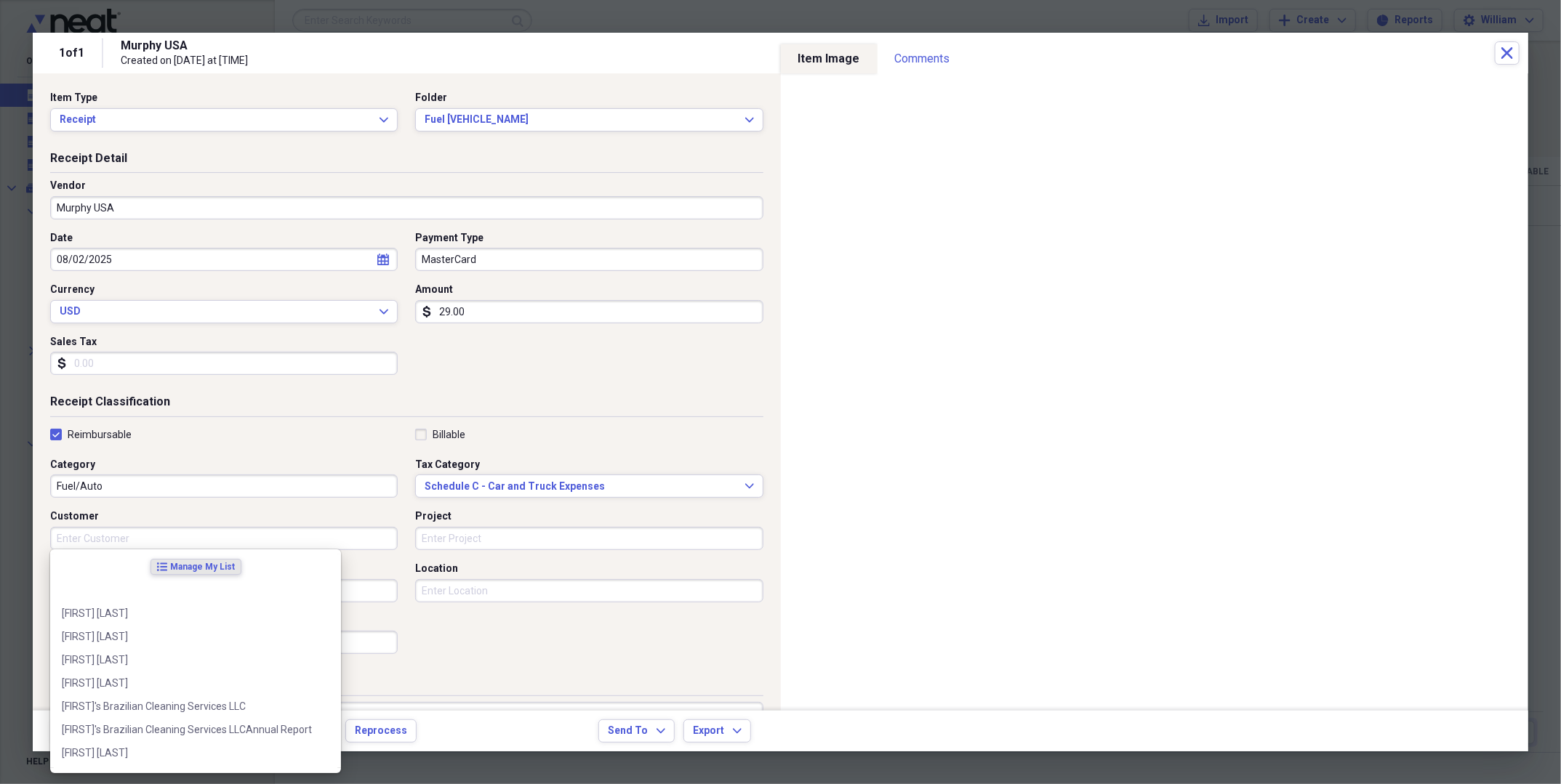 click on "Customer" at bounding box center (224, 538) 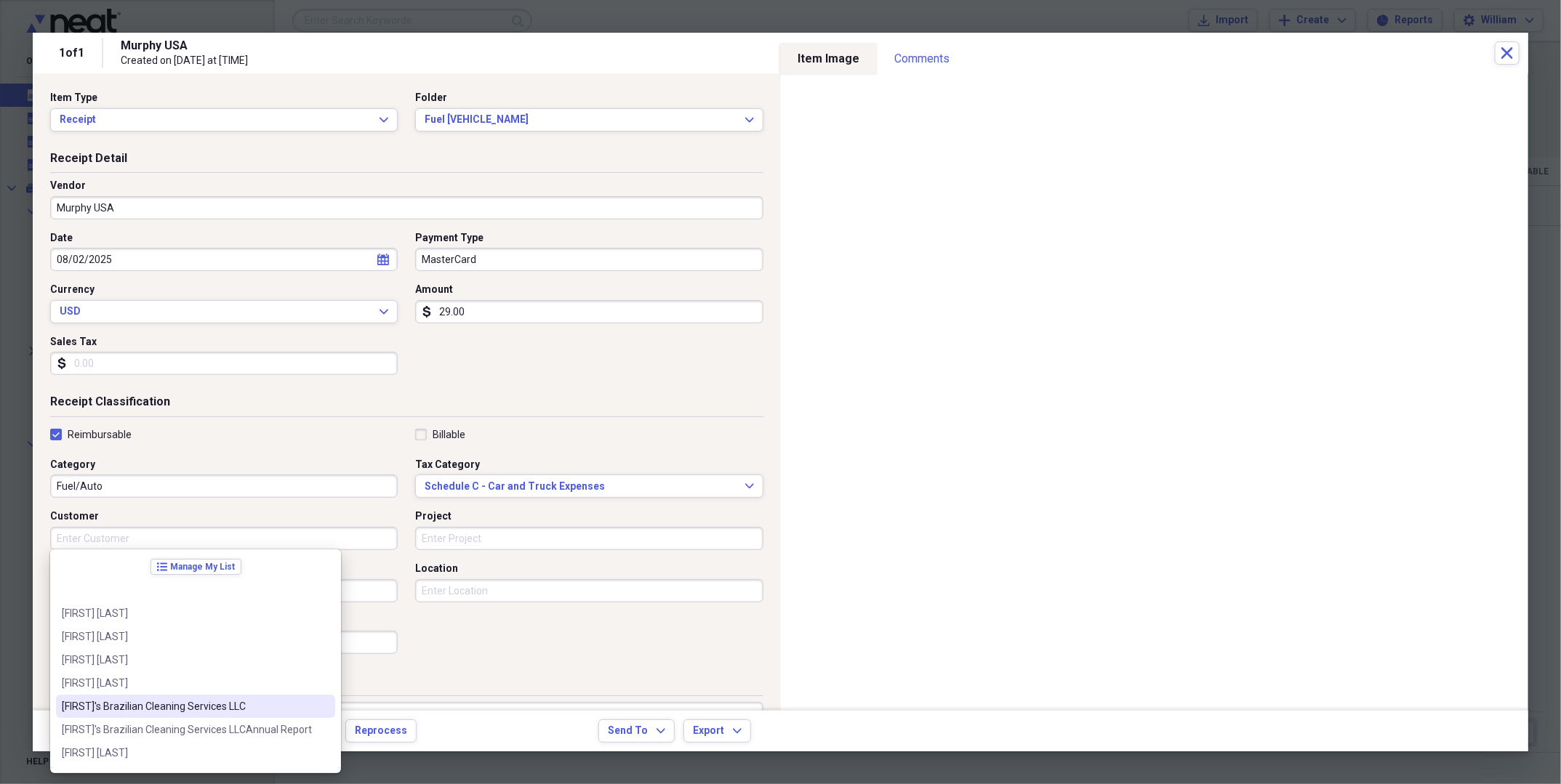 click on "[FIRST]'s Brazilian Cleaning Services LLC" at bounding box center [187, 706] 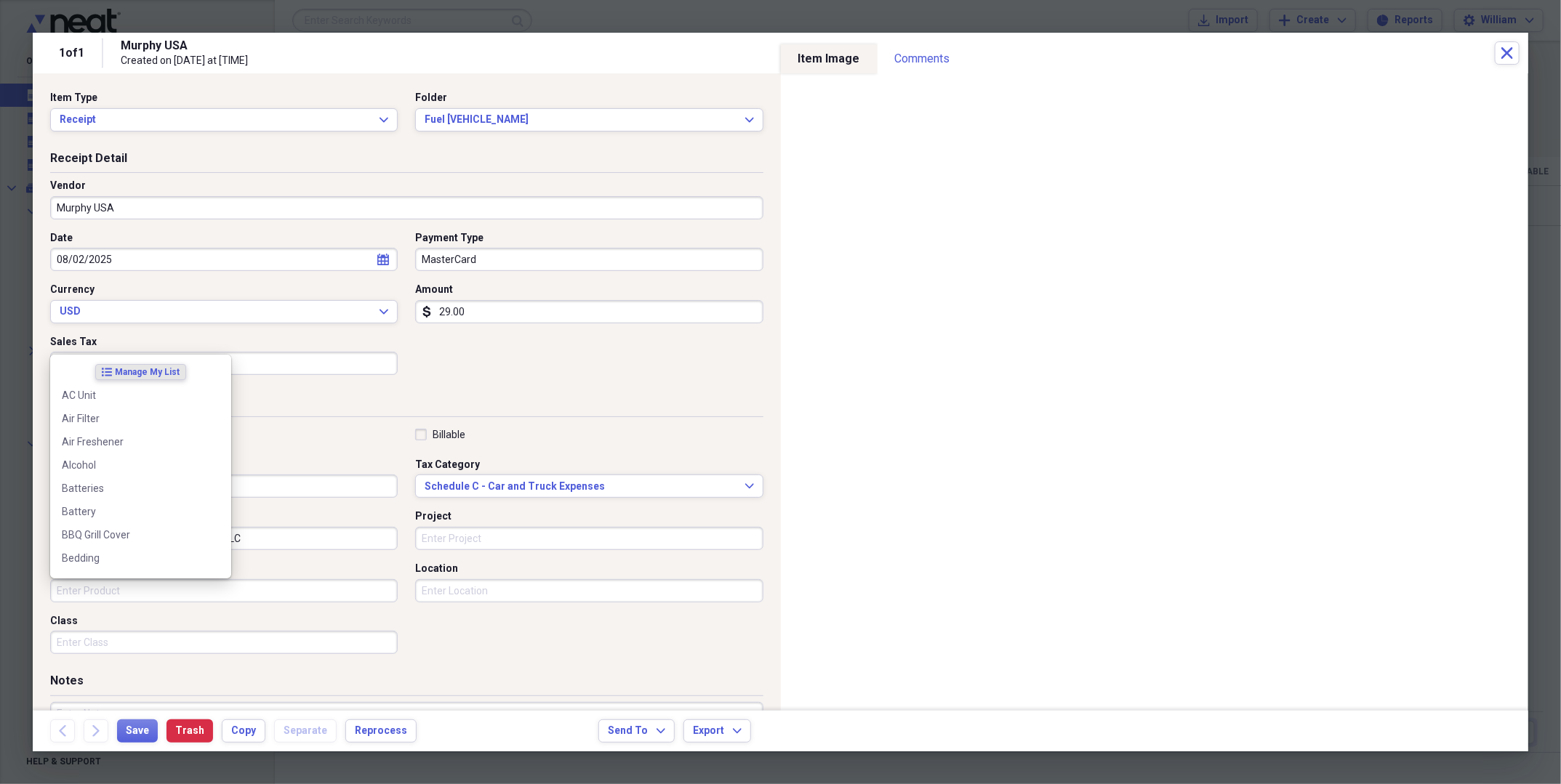 click on "Product" at bounding box center [224, 591] 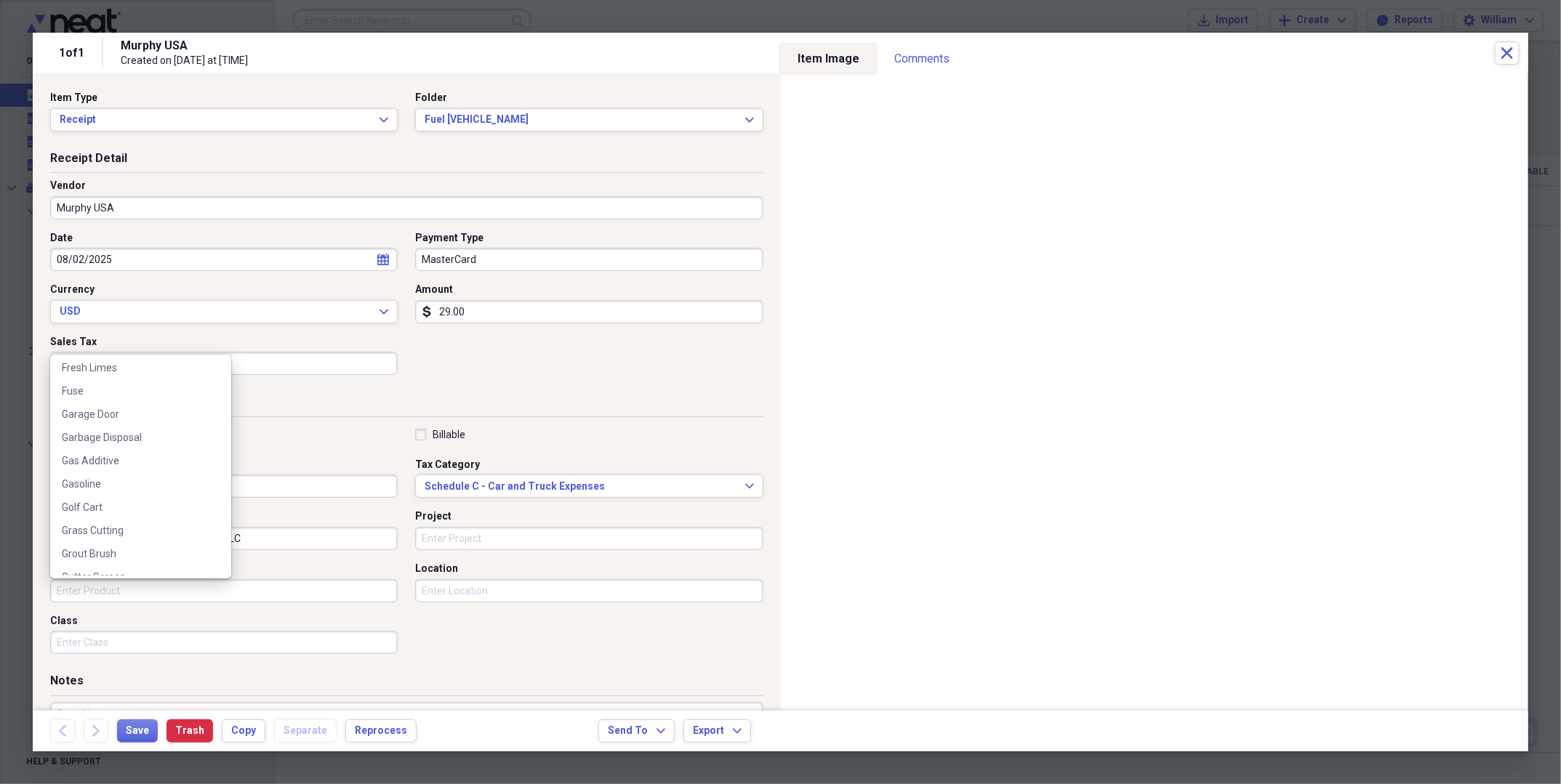 scroll, scrollTop: 1081, scrollLeft: 0, axis: vertical 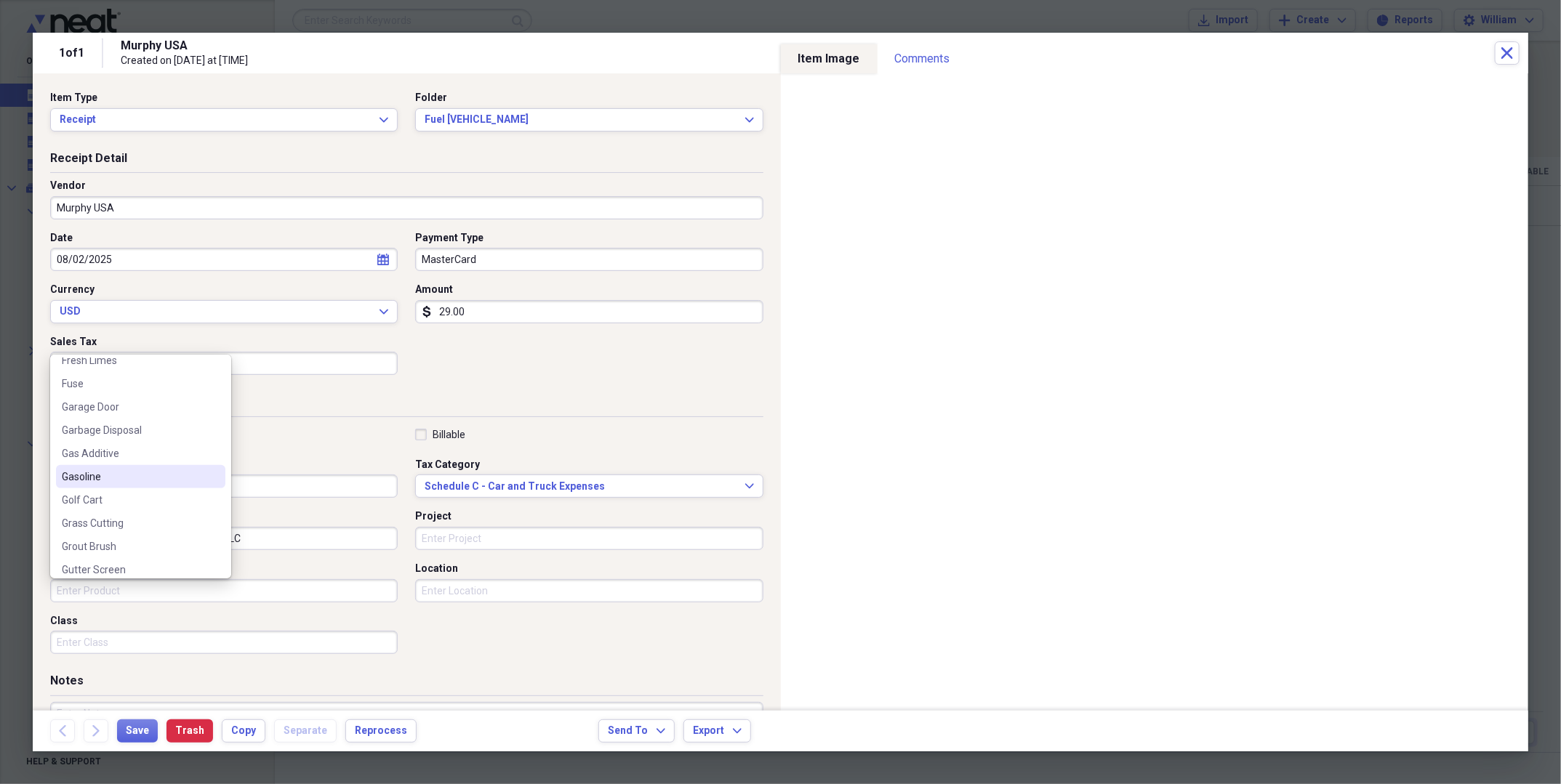 click on "Gasoline" at bounding box center [132, 477] 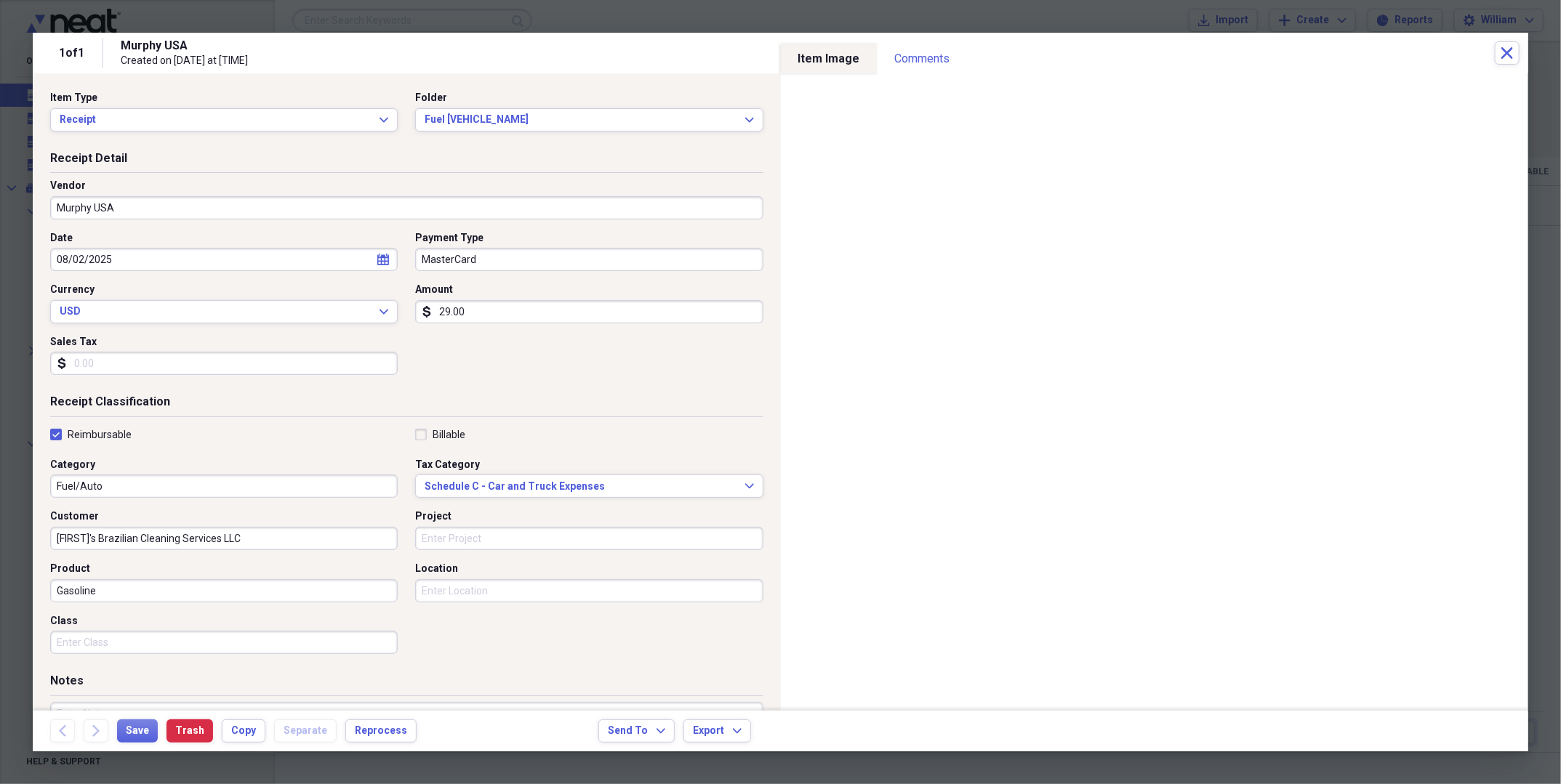 scroll, scrollTop: 73, scrollLeft: 0, axis: vertical 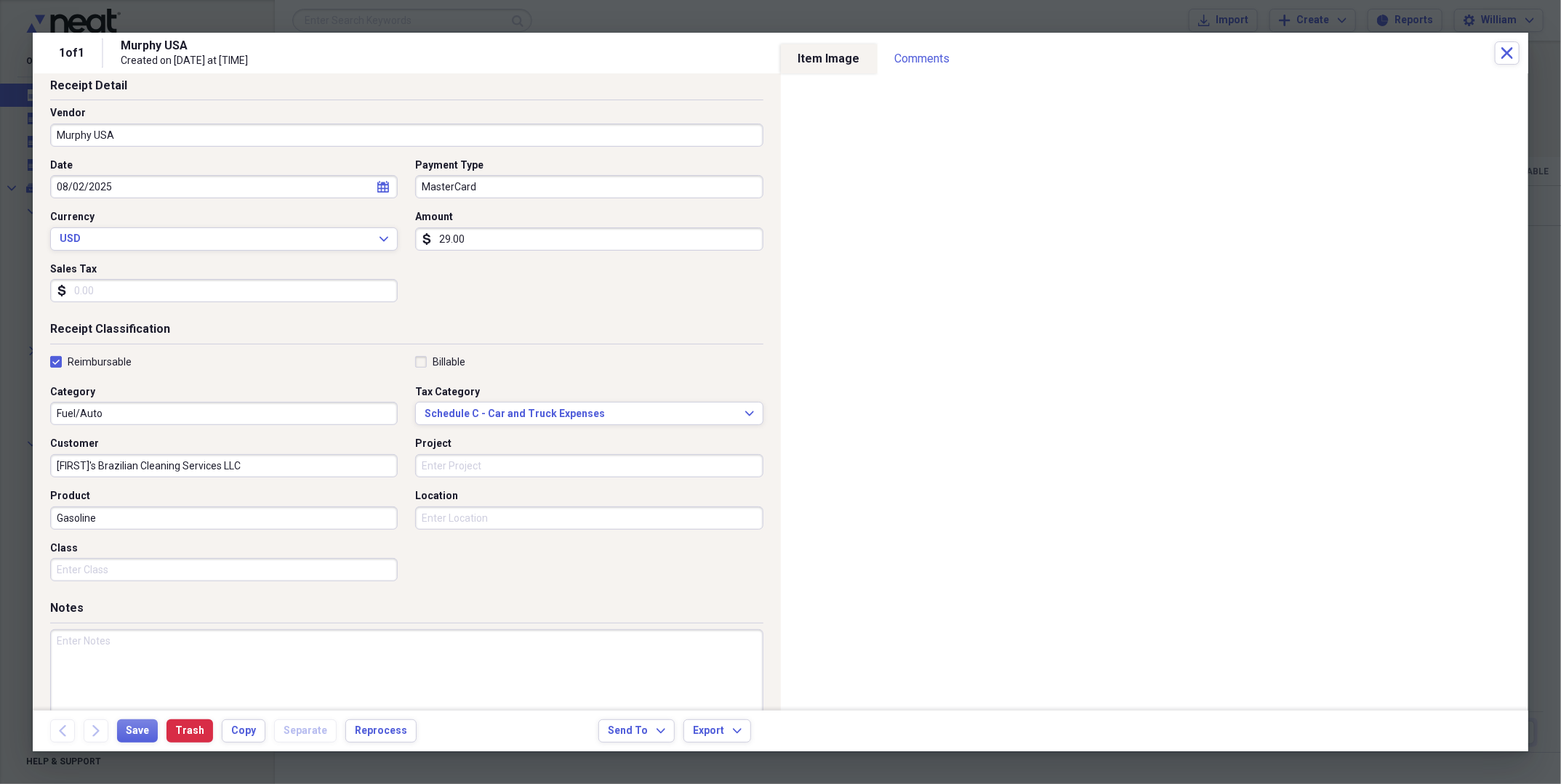 click at bounding box center (406, 676) 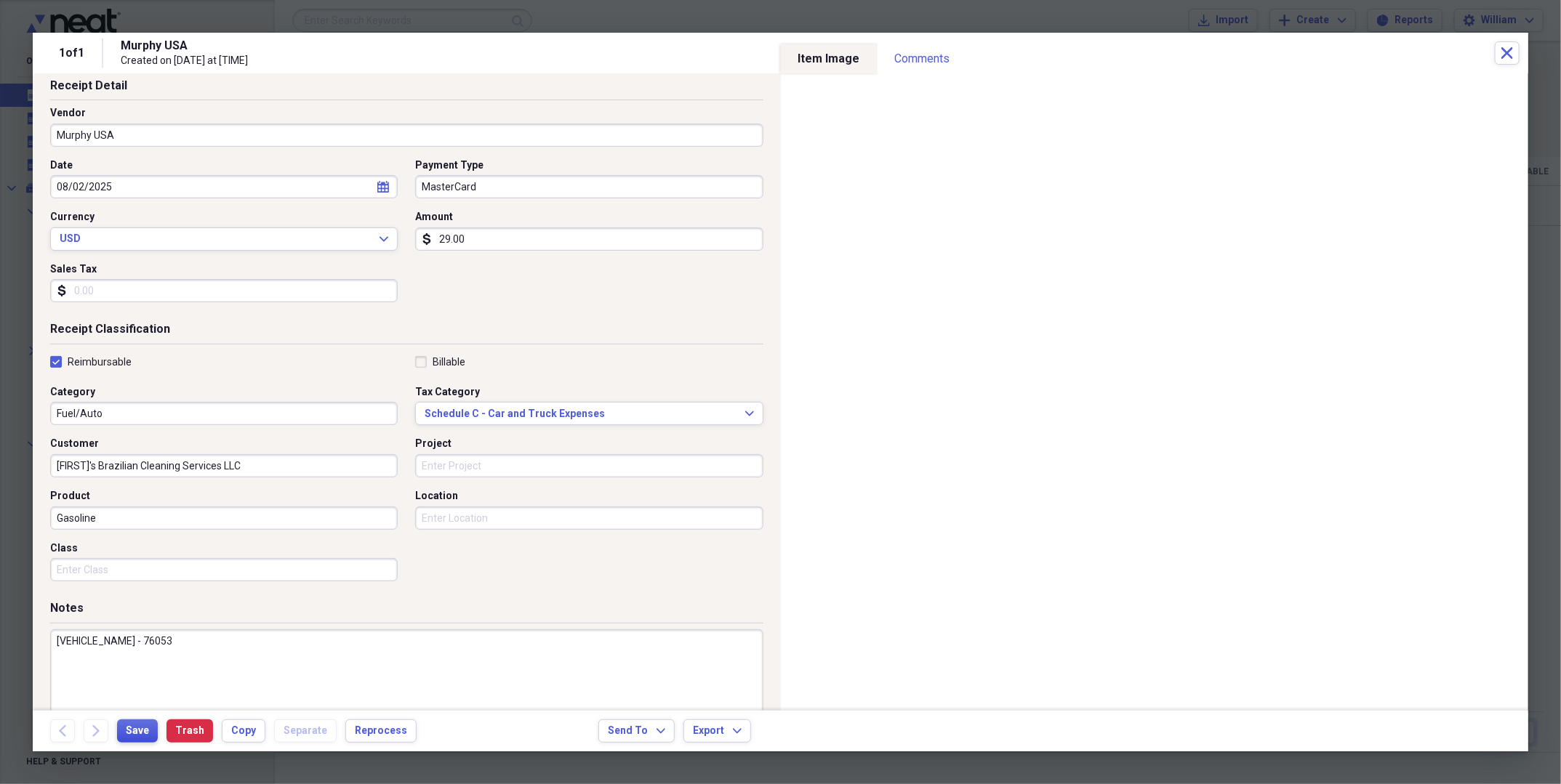 type on "[VEHICLE_NAME] - 76053" 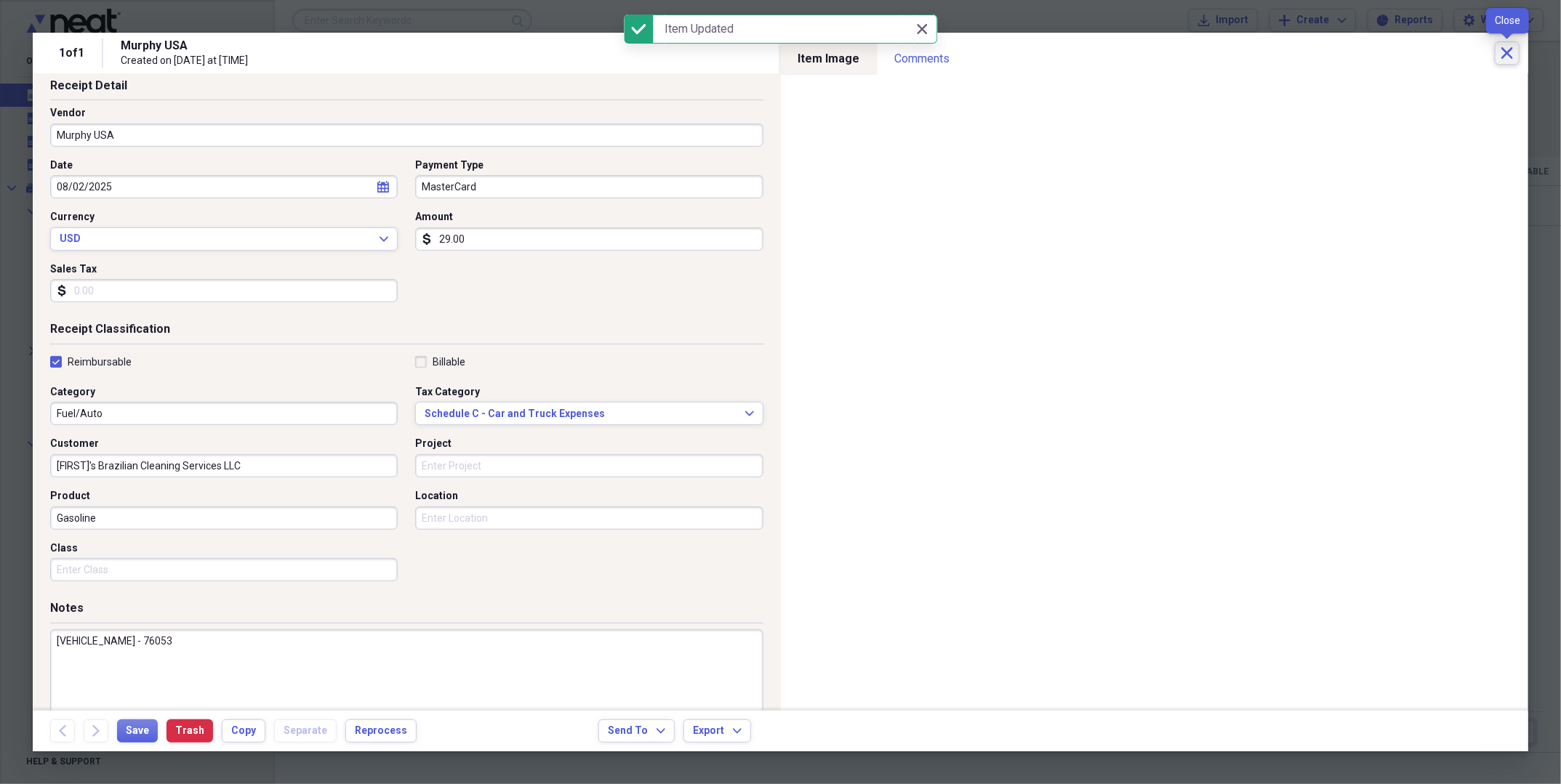 click on "Close" 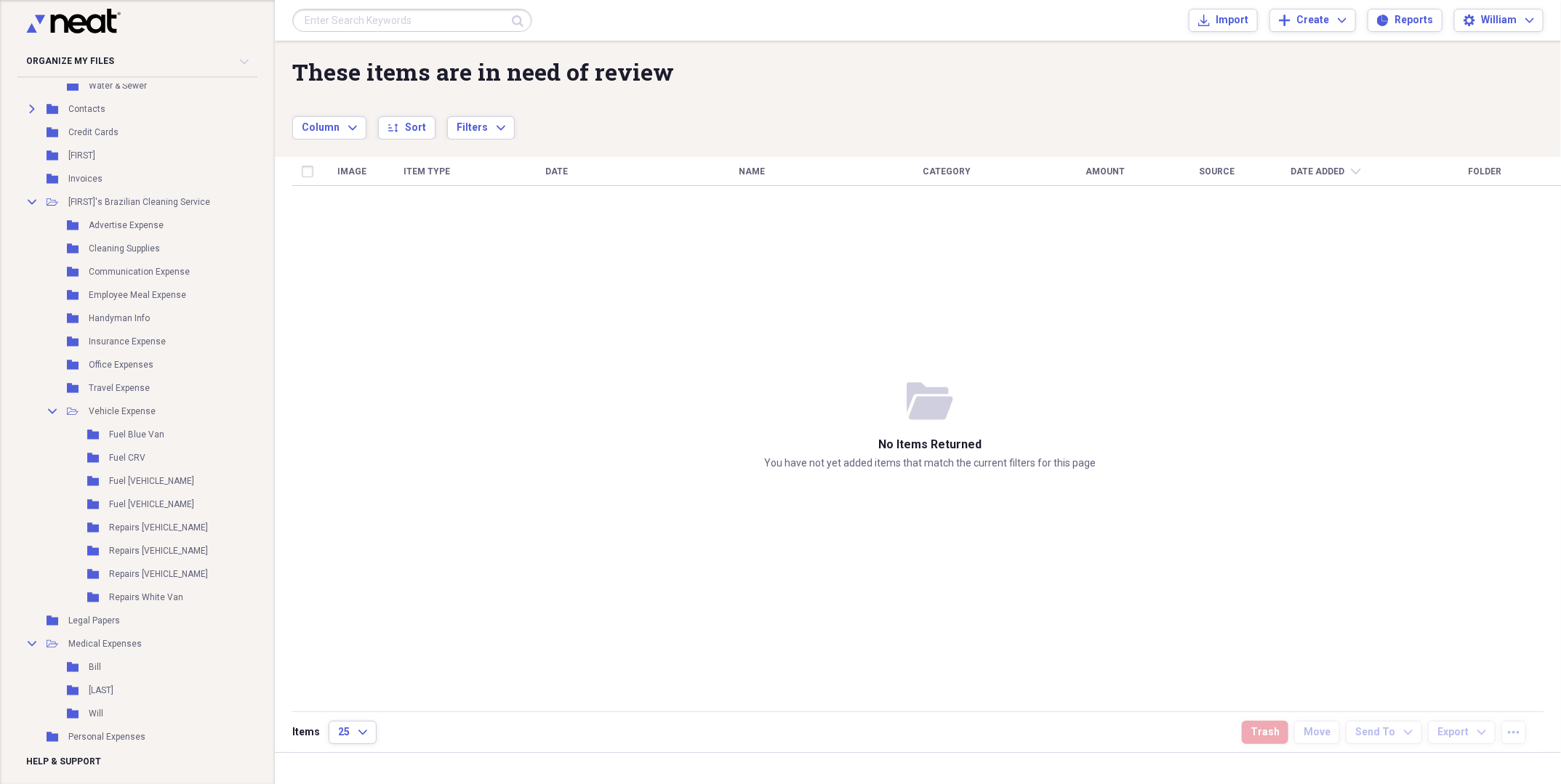 scroll, scrollTop: 291, scrollLeft: 0, axis: vertical 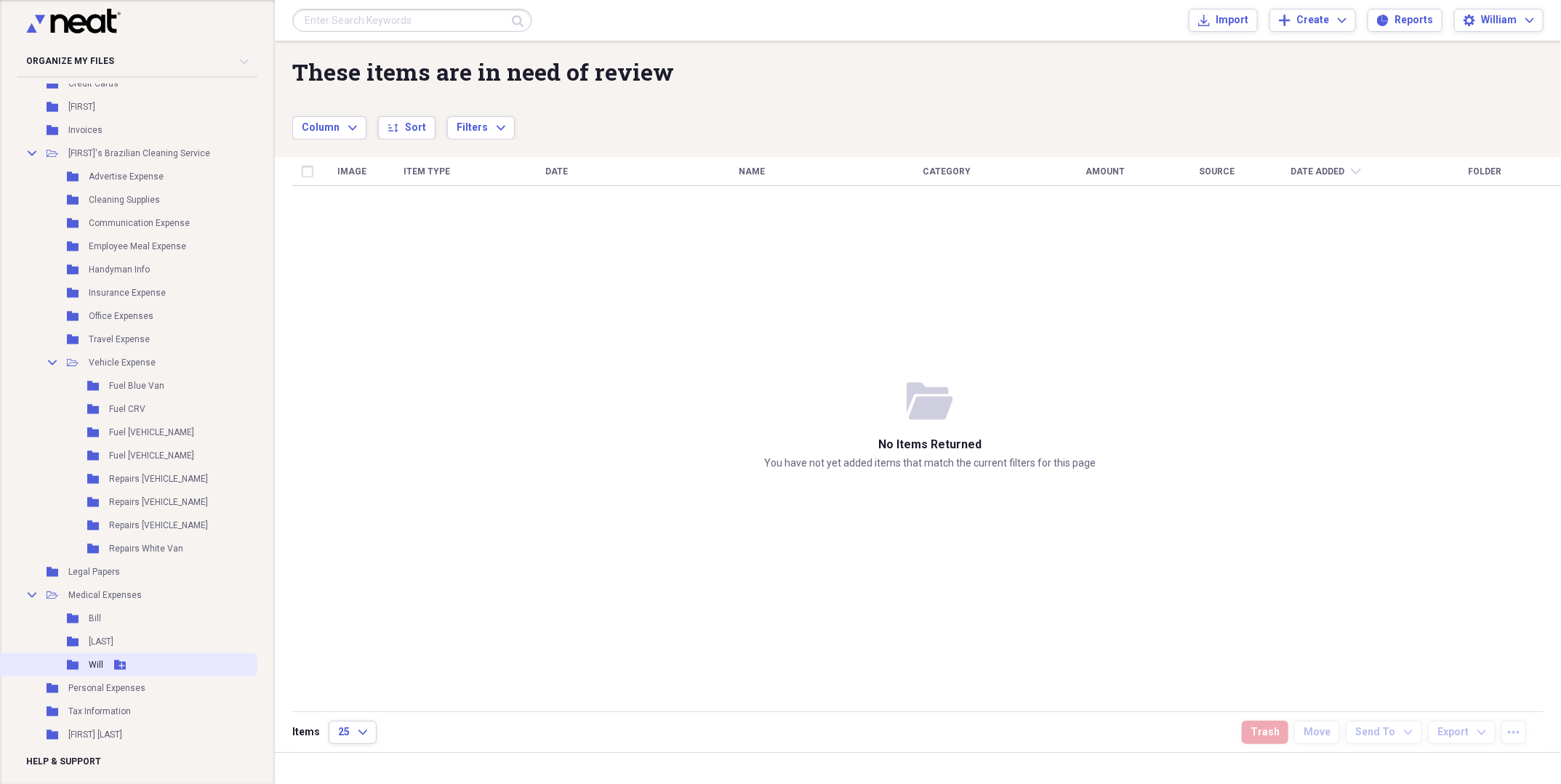 click on "Will" at bounding box center (96, 665) 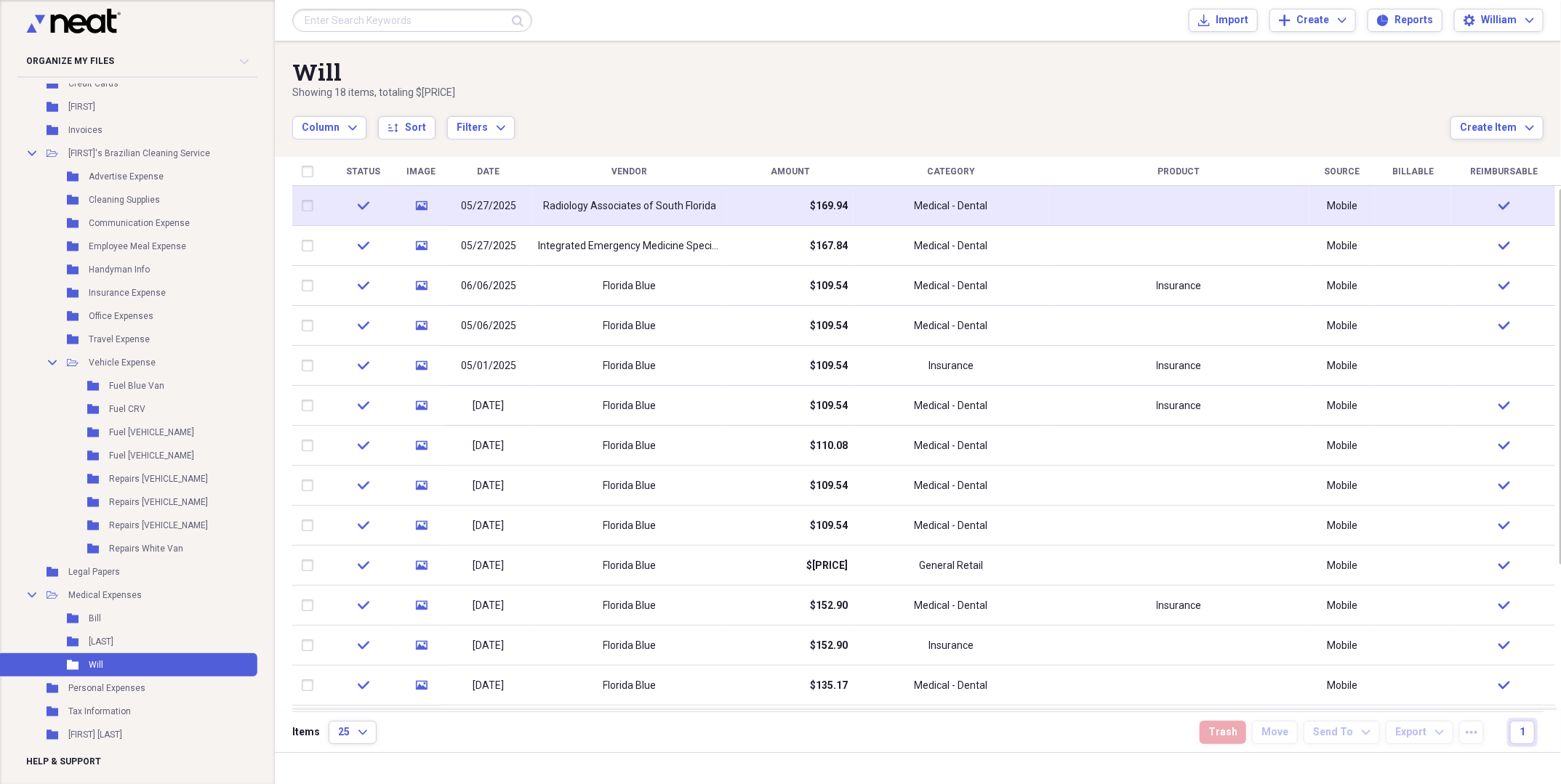 click on "Radiology Associates of South Florida" at bounding box center [630, 206] 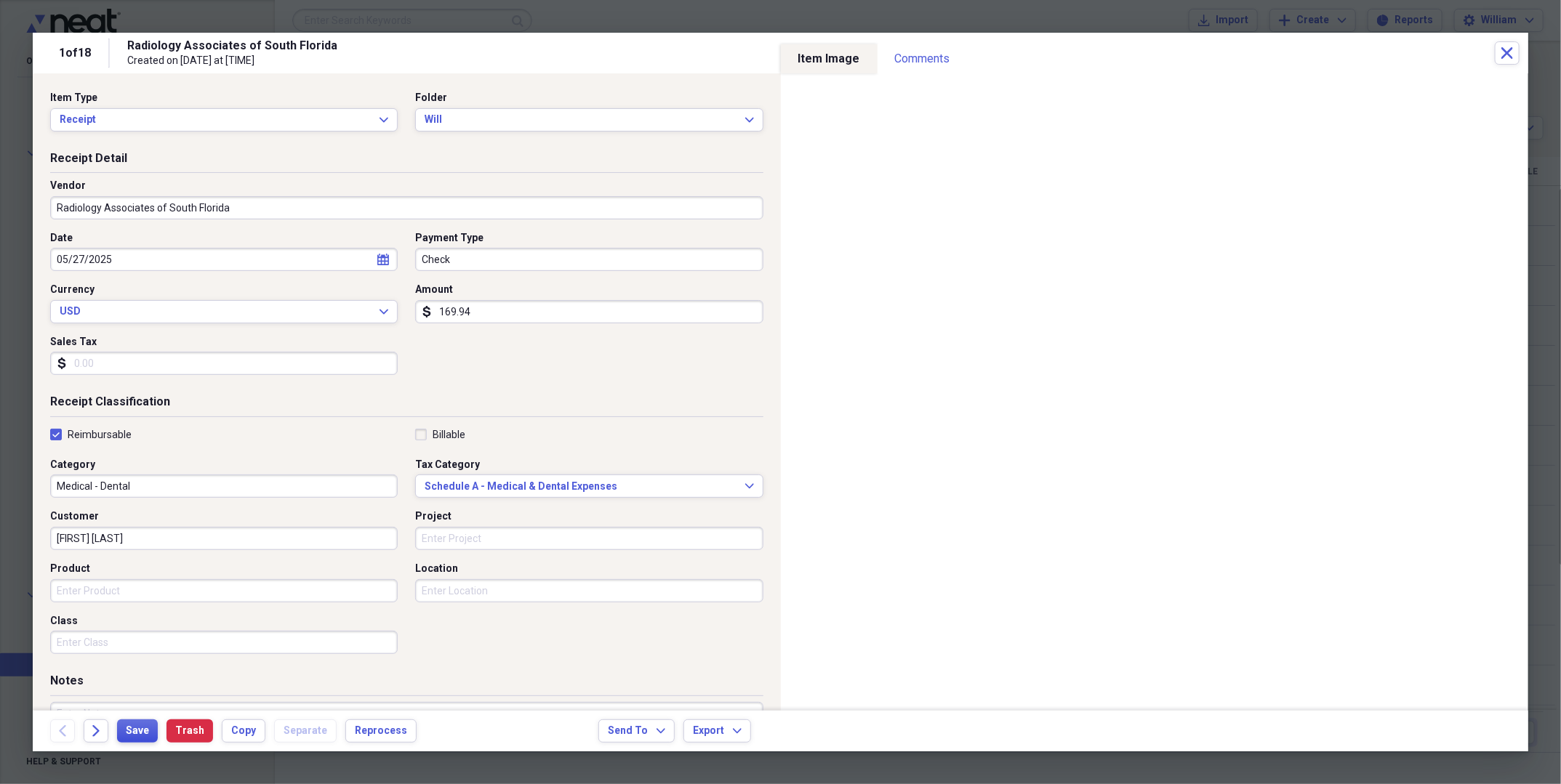 click on "Save" at bounding box center [137, 731] 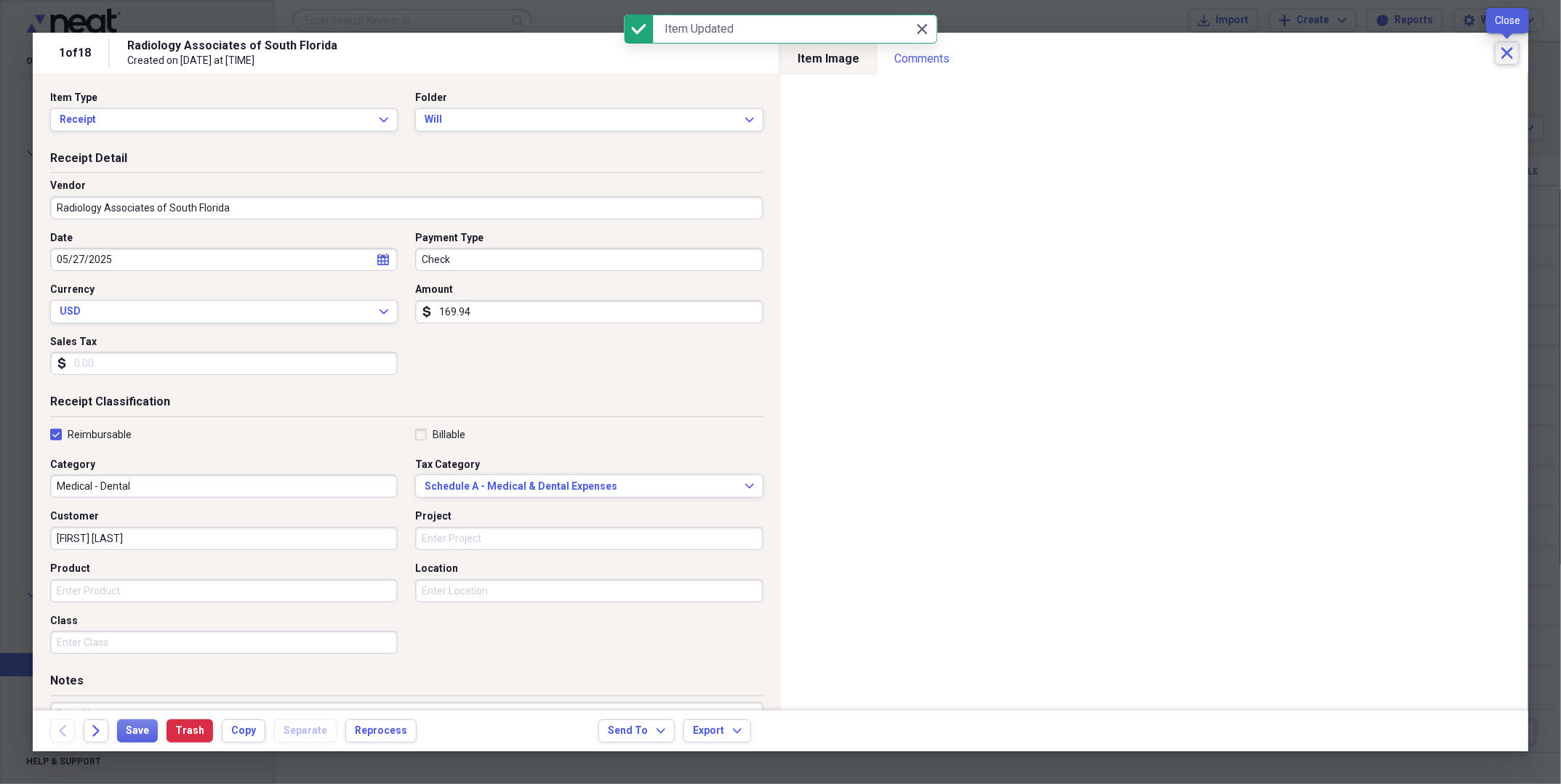 click on "Close" 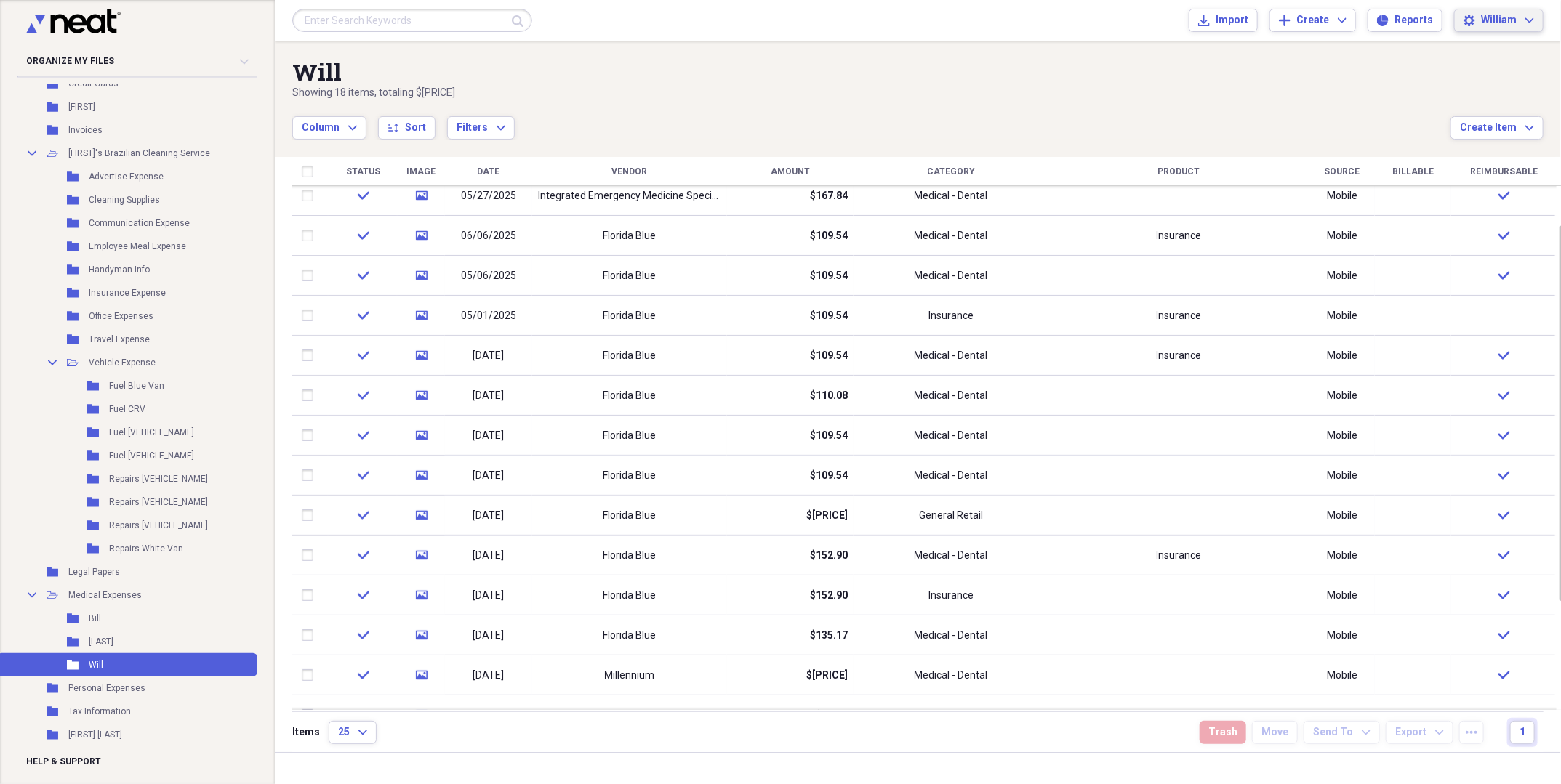 click on "Expand" 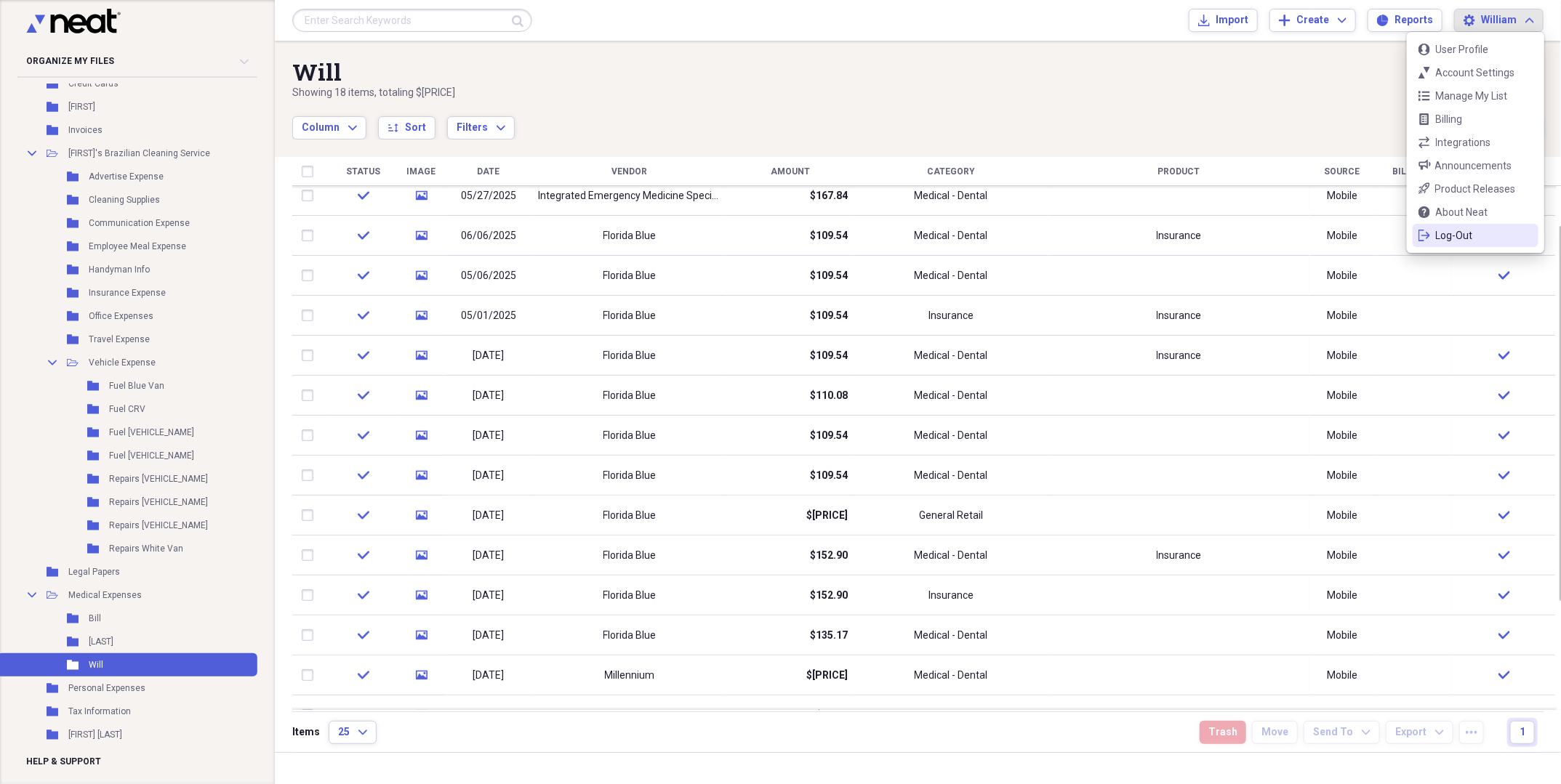 click on "Log-Out" at bounding box center [1475, 235] 